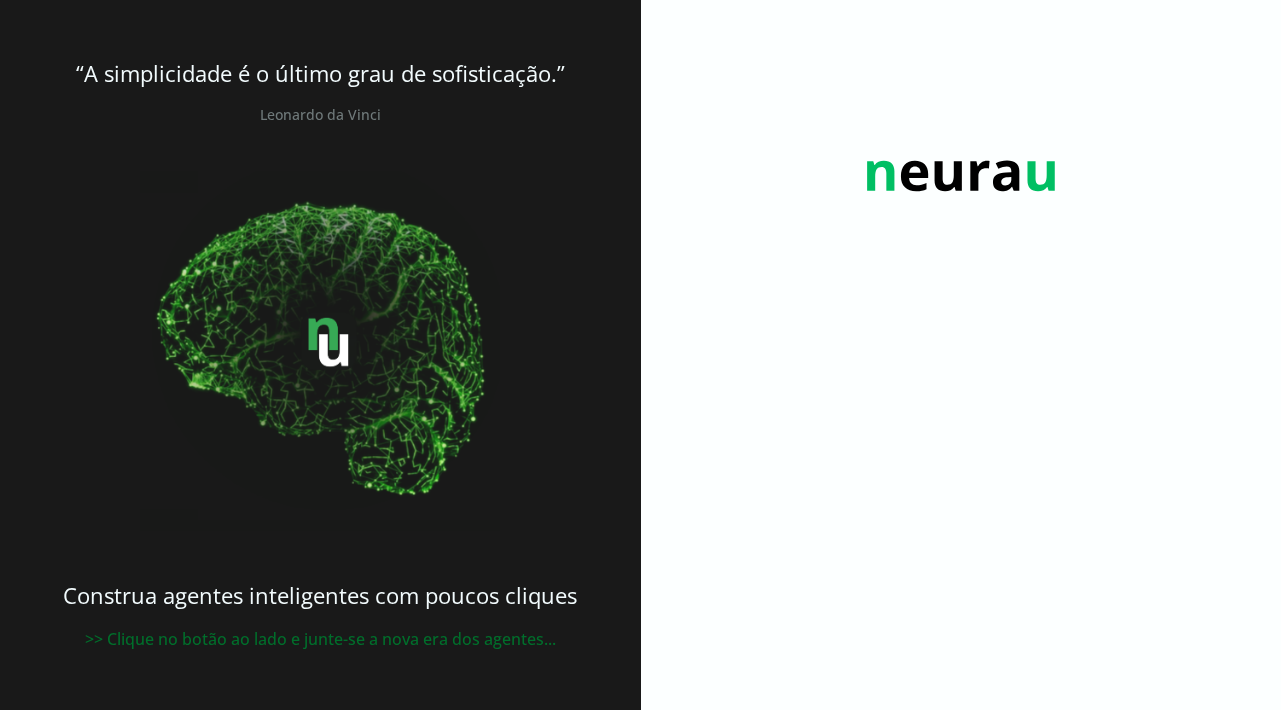 scroll, scrollTop: 0, scrollLeft: 0, axis: both 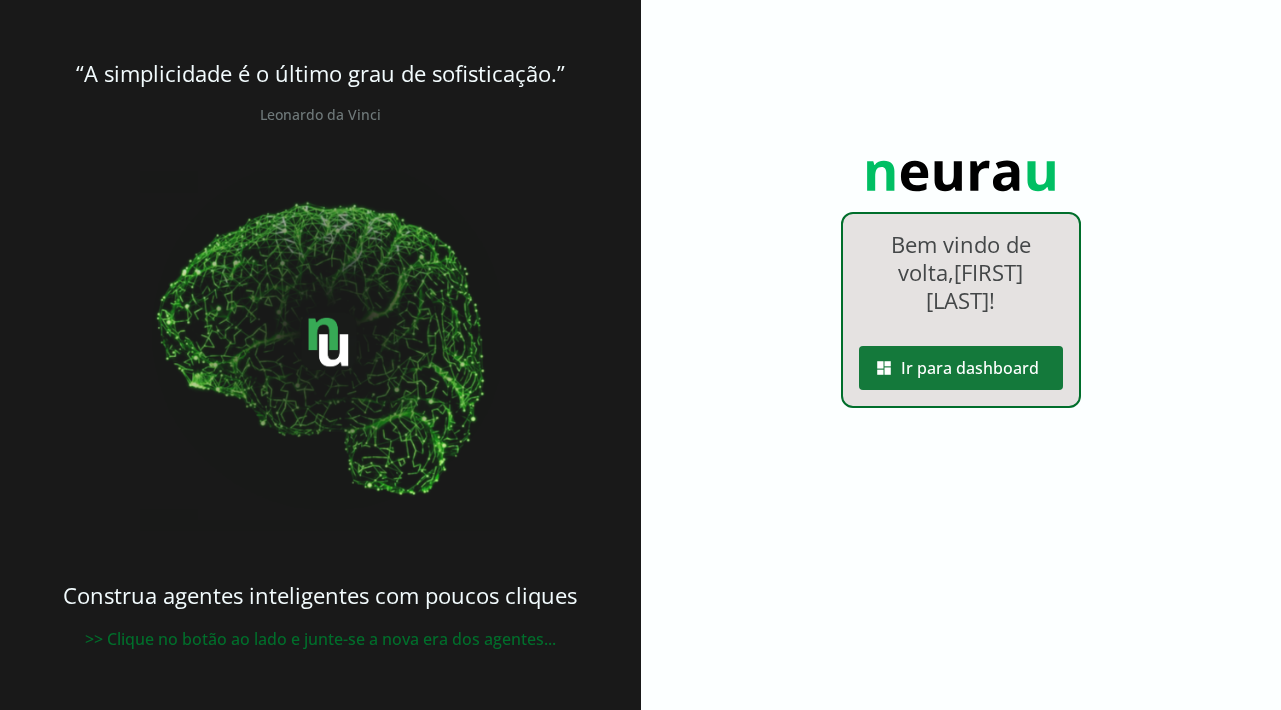 click at bounding box center (961, 368) 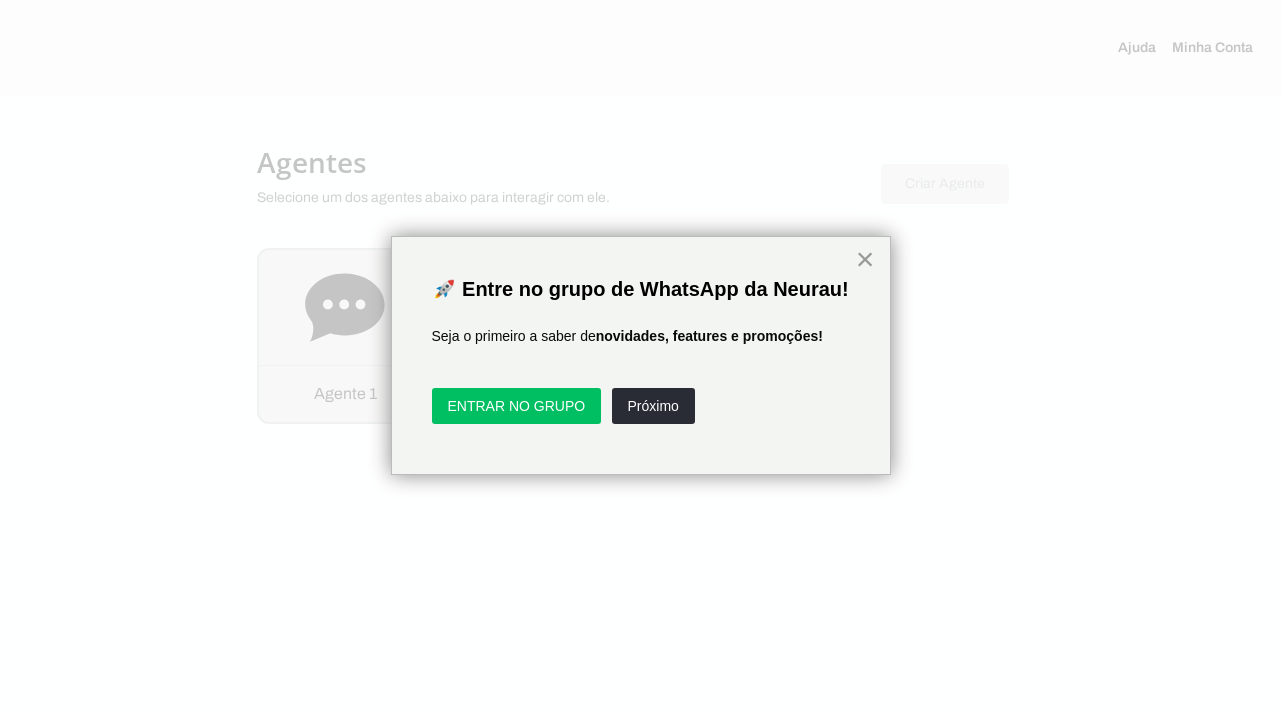 click on "×" at bounding box center [865, 259] 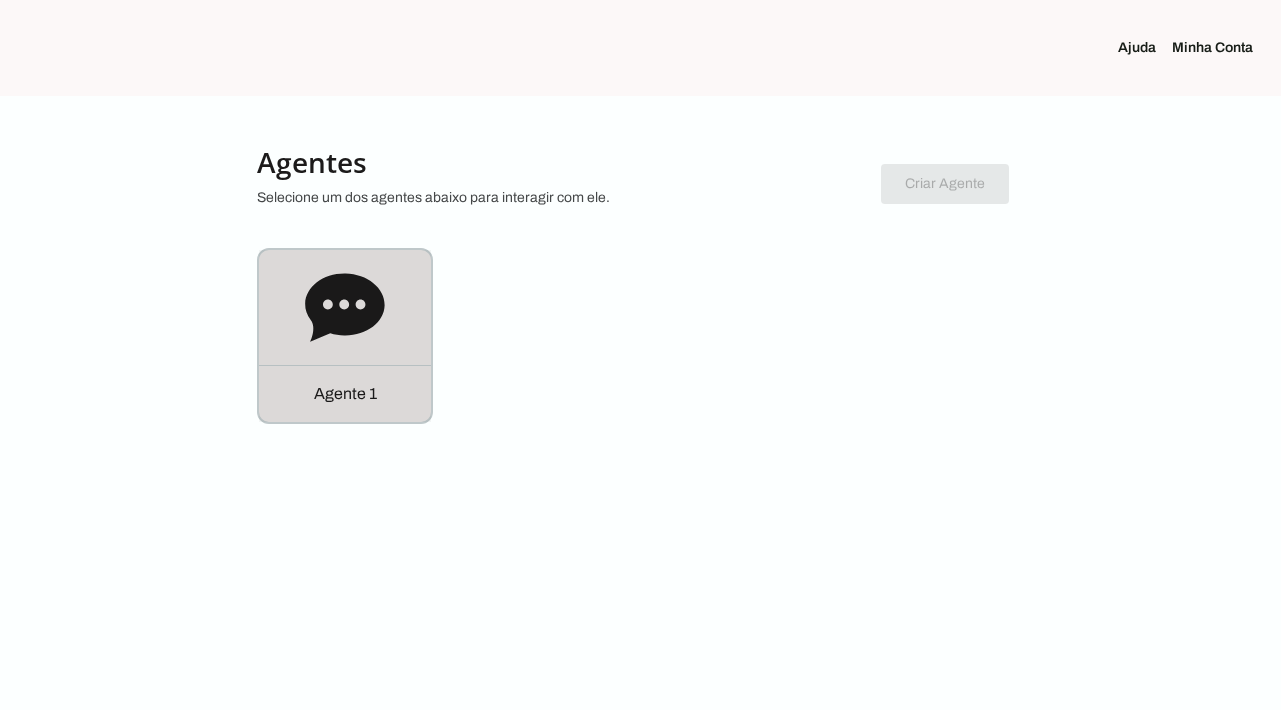 click 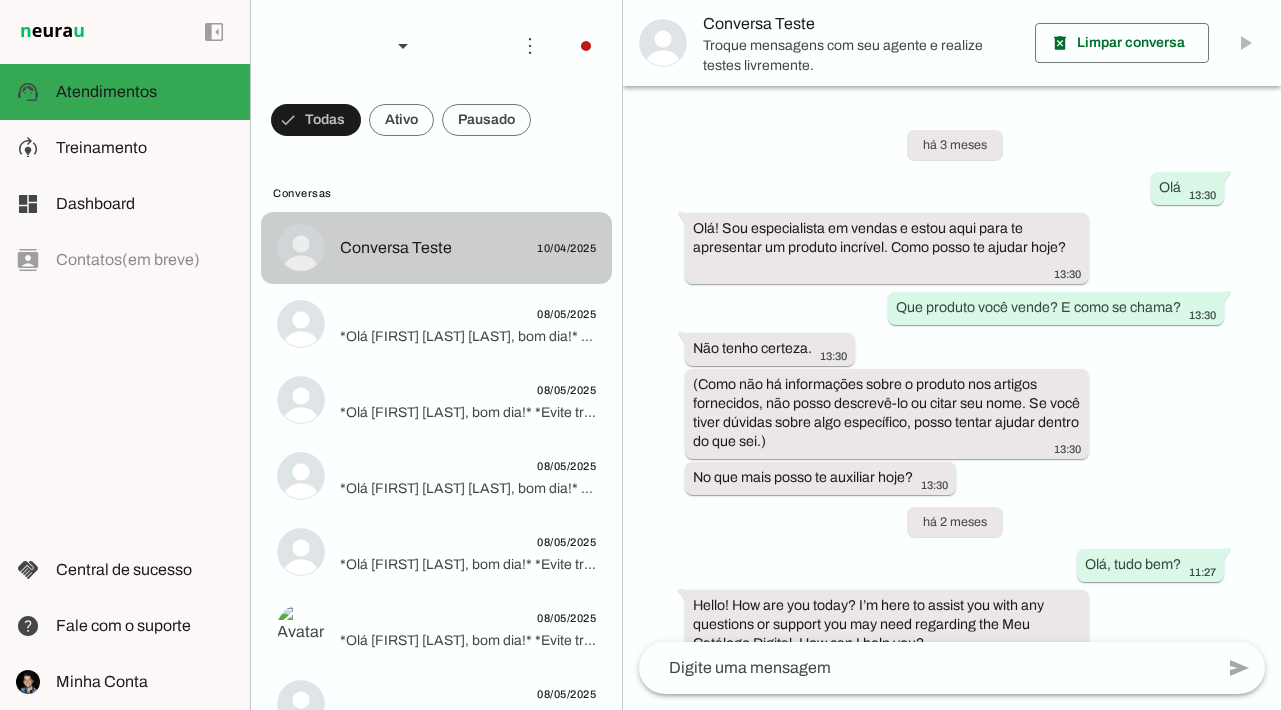 scroll, scrollTop: 34, scrollLeft: 0, axis: vertical 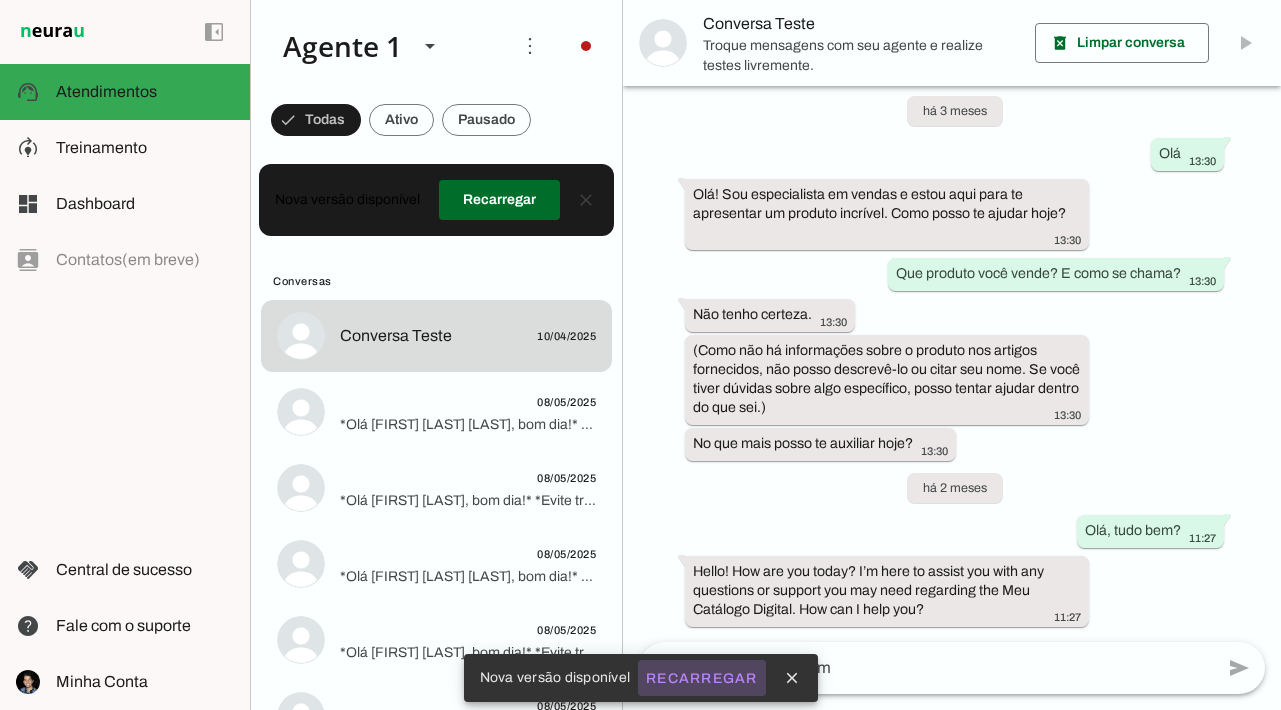 click on "Recarregar" at bounding box center (0, 0) 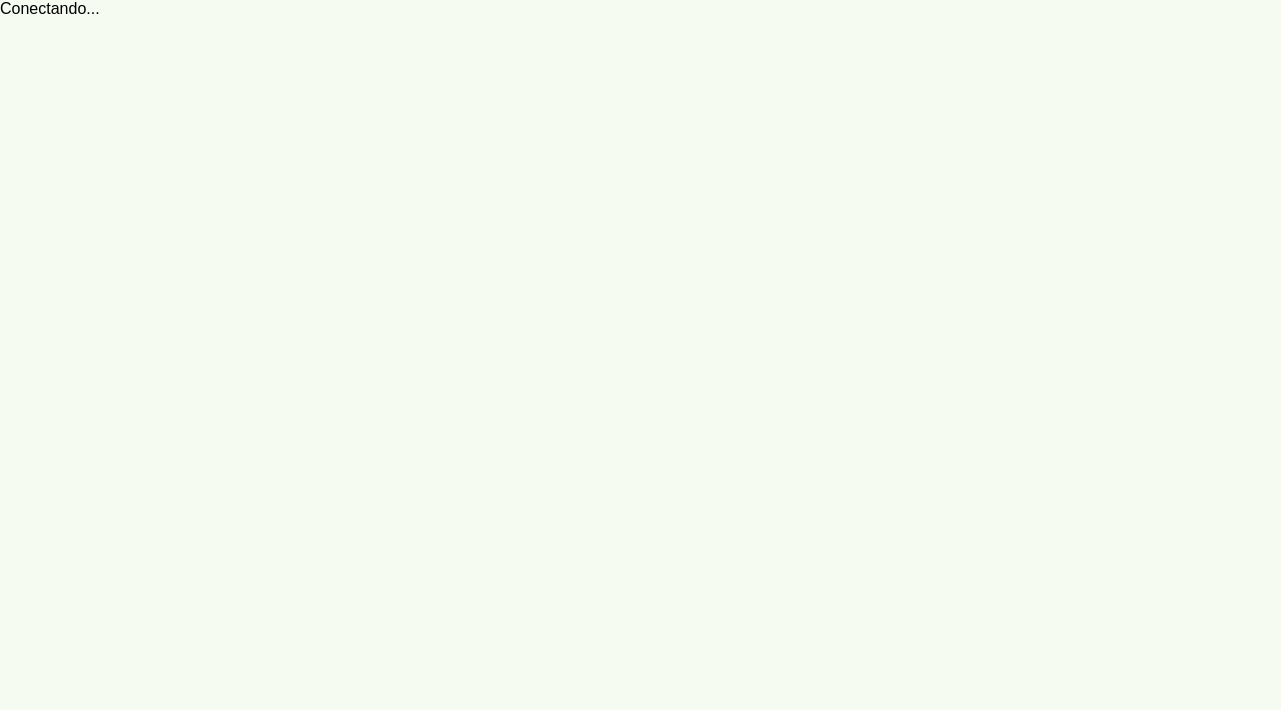 scroll, scrollTop: 0, scrollLeft: 0, axis: both 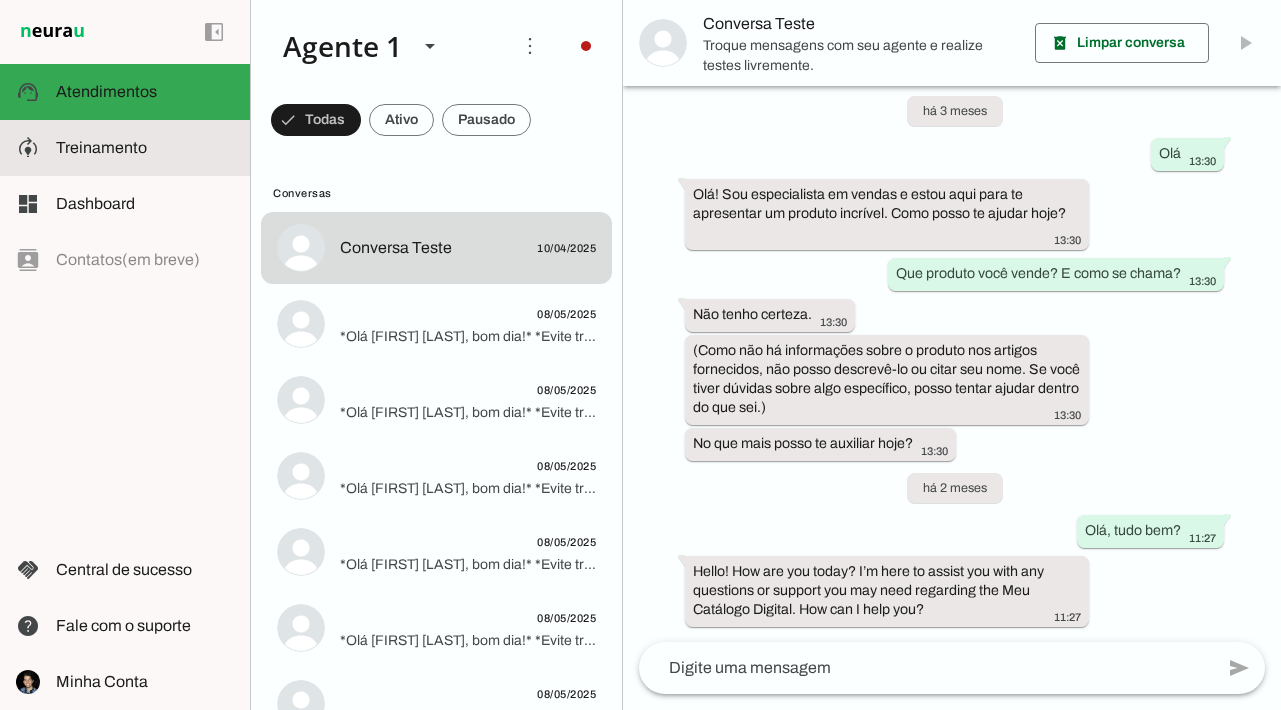click at bounding box center (145, 148) 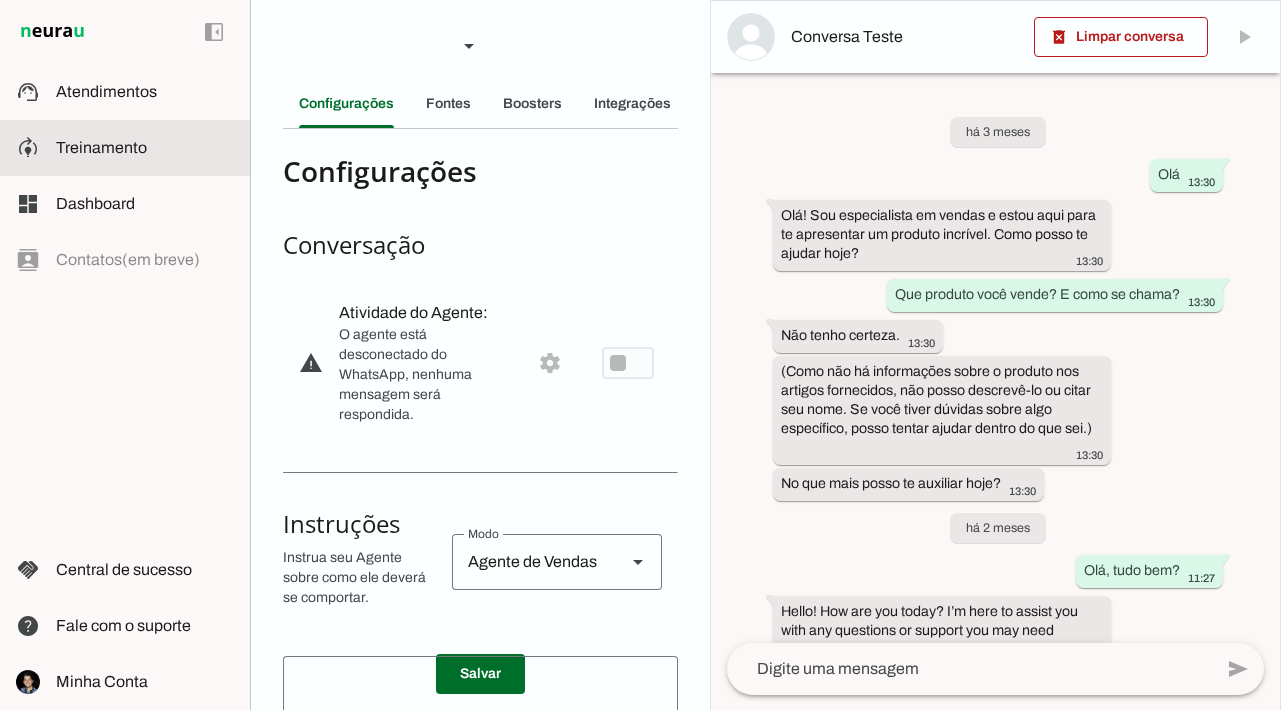 scroll, scrollTop: 77, scrollLeft: 0, axis: vertical 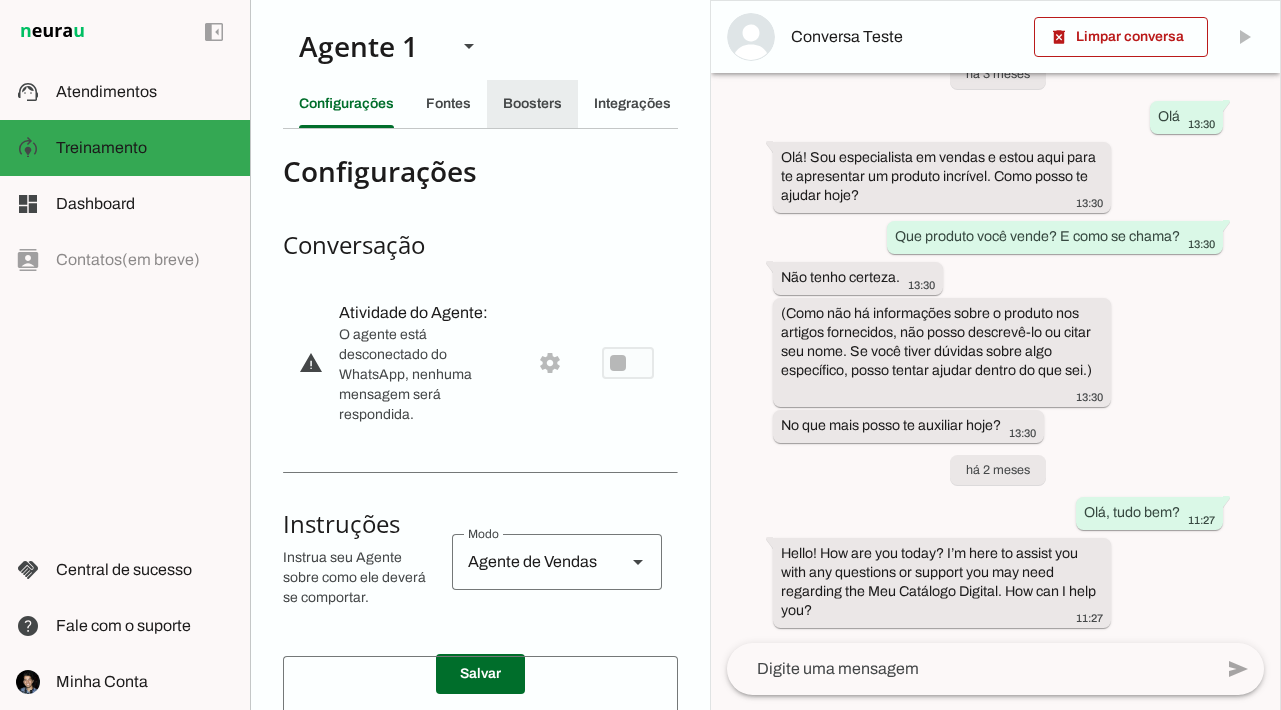 click on "Boosters" 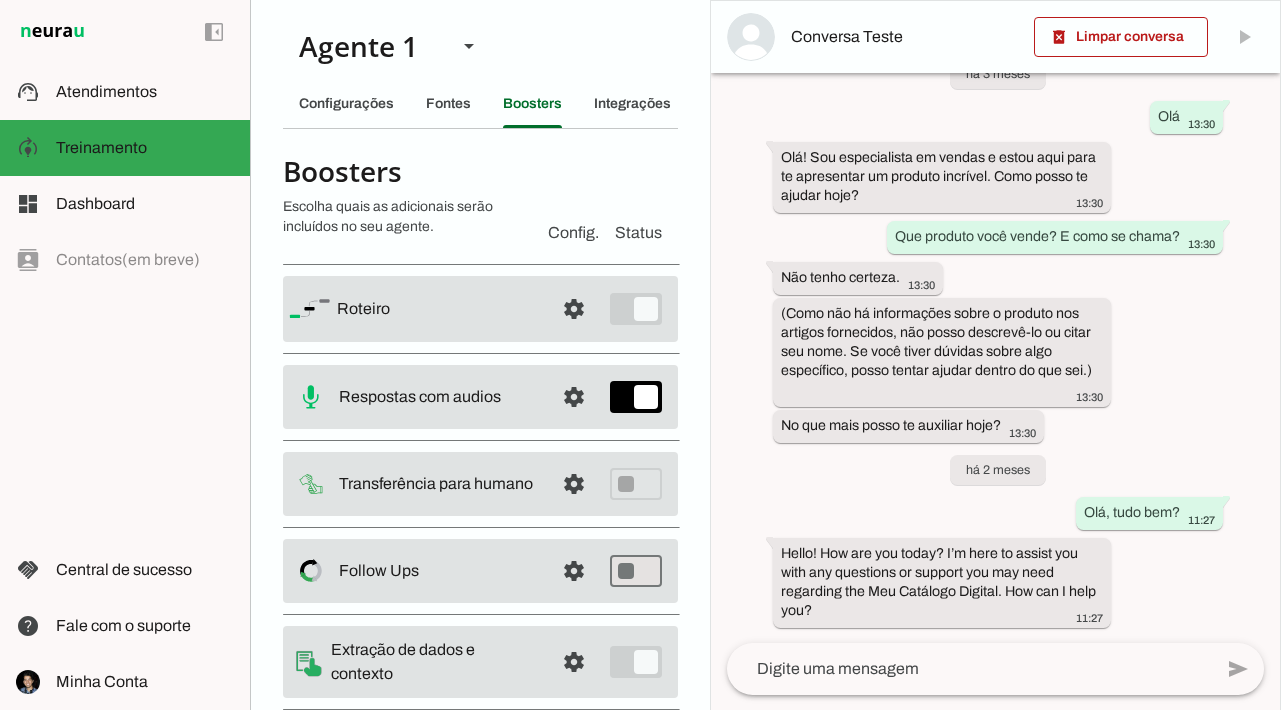 scroll, scrollTop: 55, scrollLeft: 0, axis: vertical 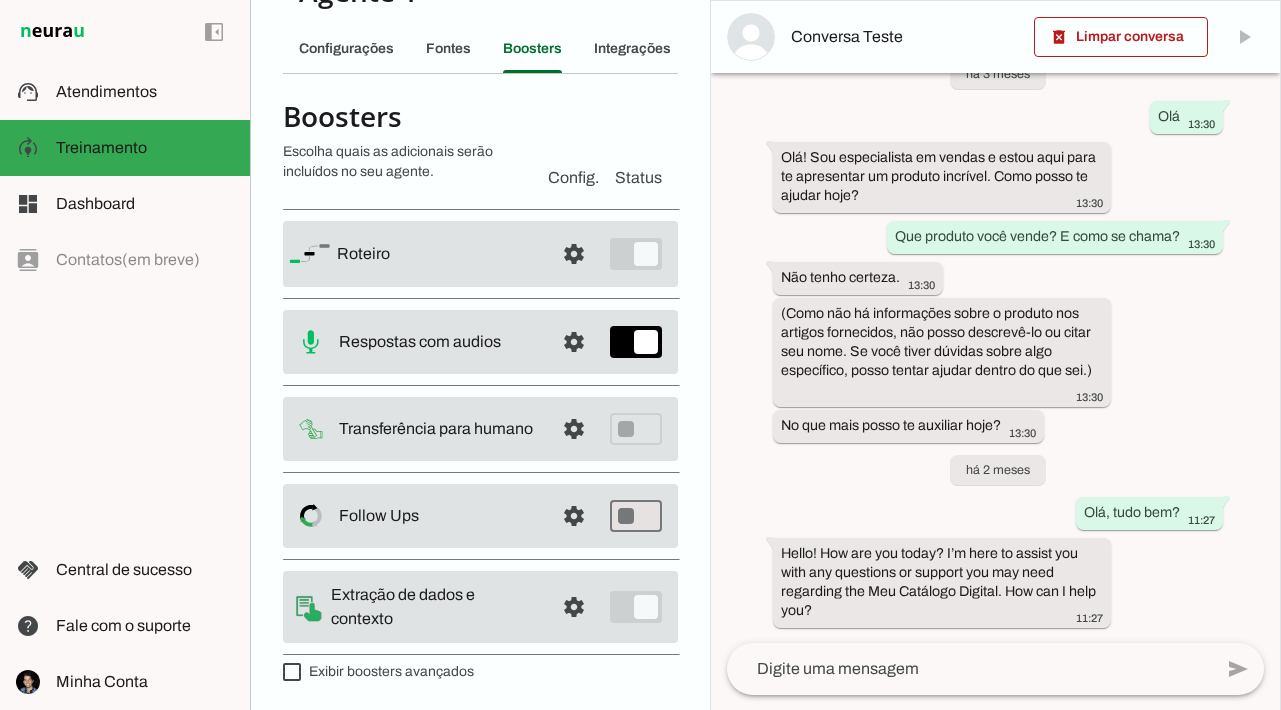 click on "Exibir boosters avançados" at bounding box center [378, 672] 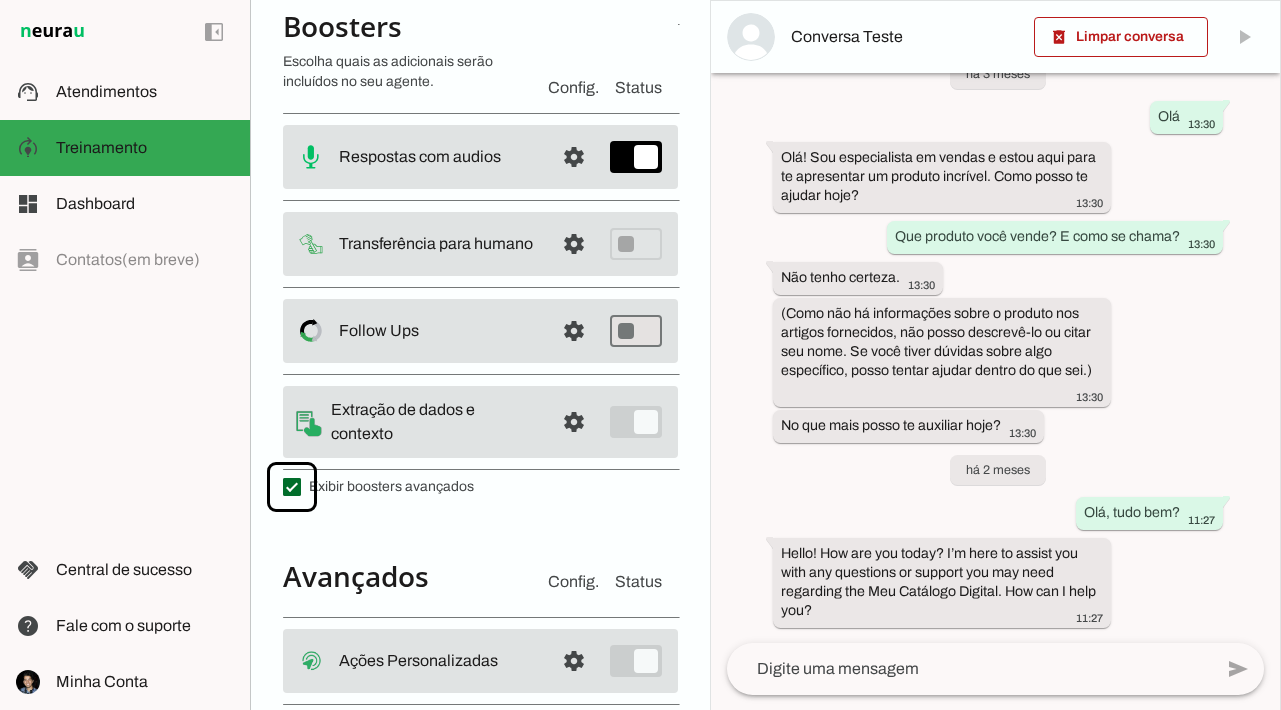 scroll, scrollTop: 419, scrollLeft: 0, axis: vertical 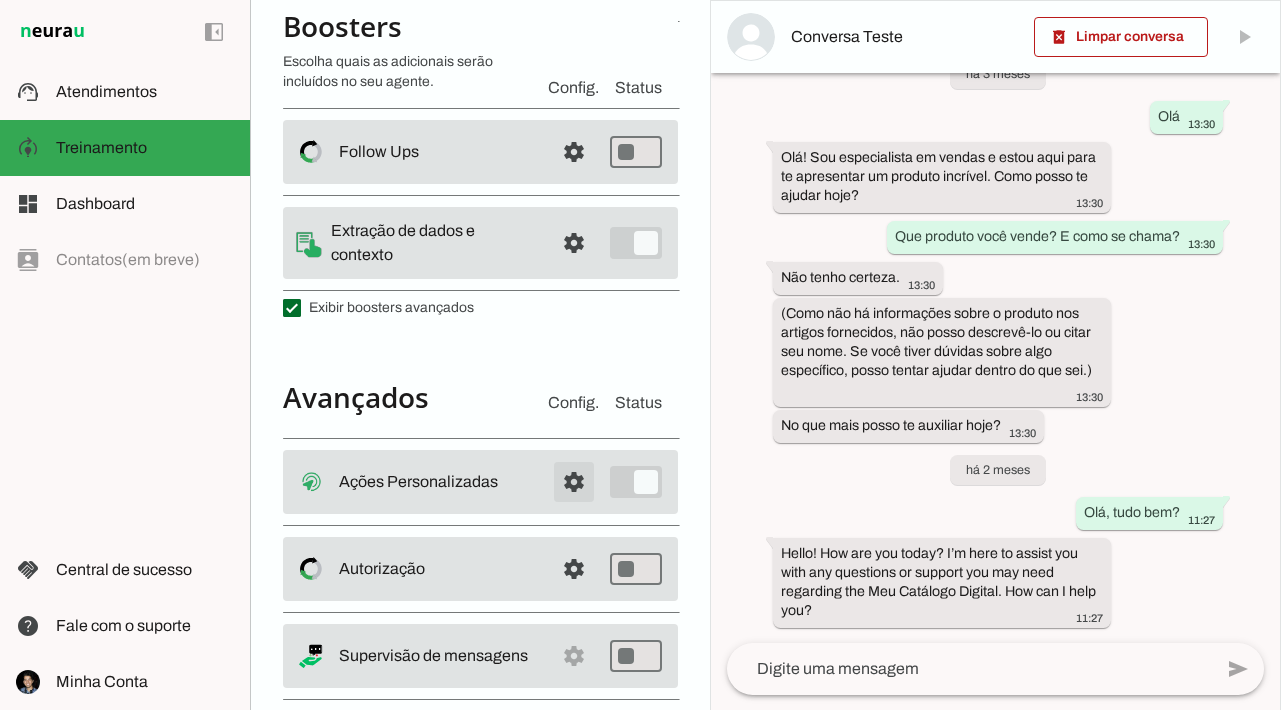 click at bounding box center [574, 482] 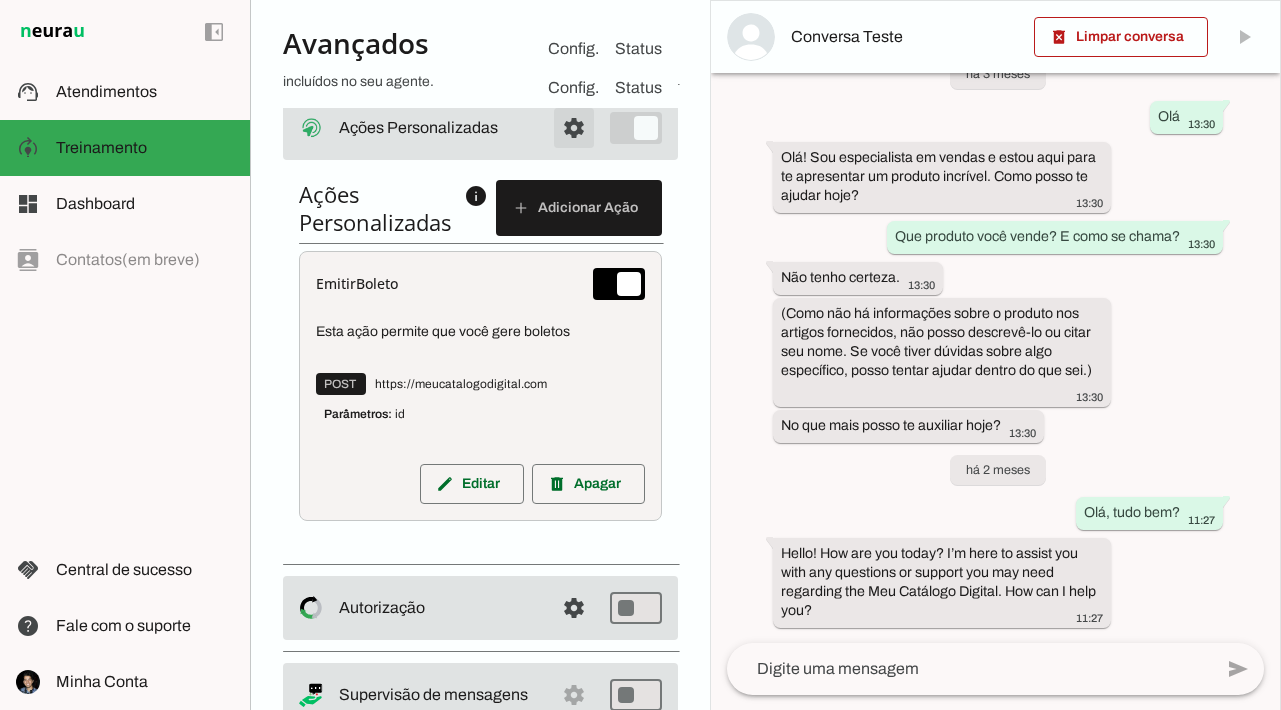scroll, scrollTop: 828, scrollLeft: 0, axis: vertical 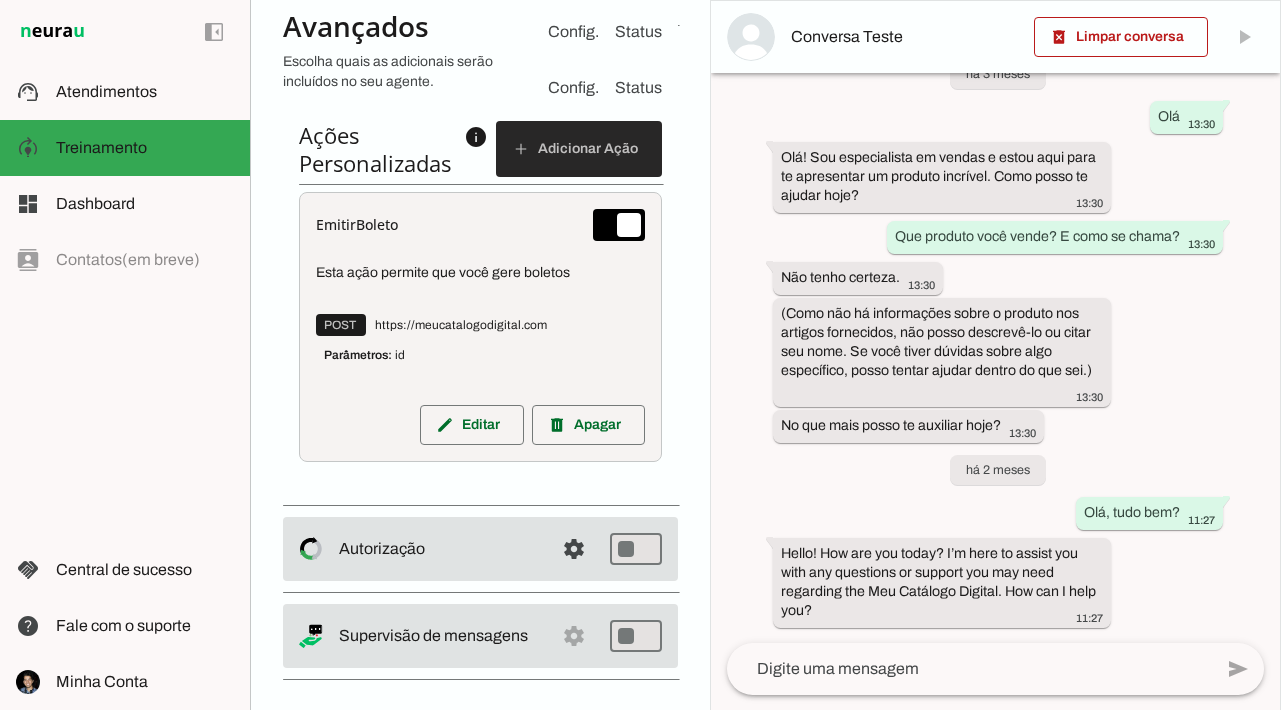 click at bounding box center (579, 149) 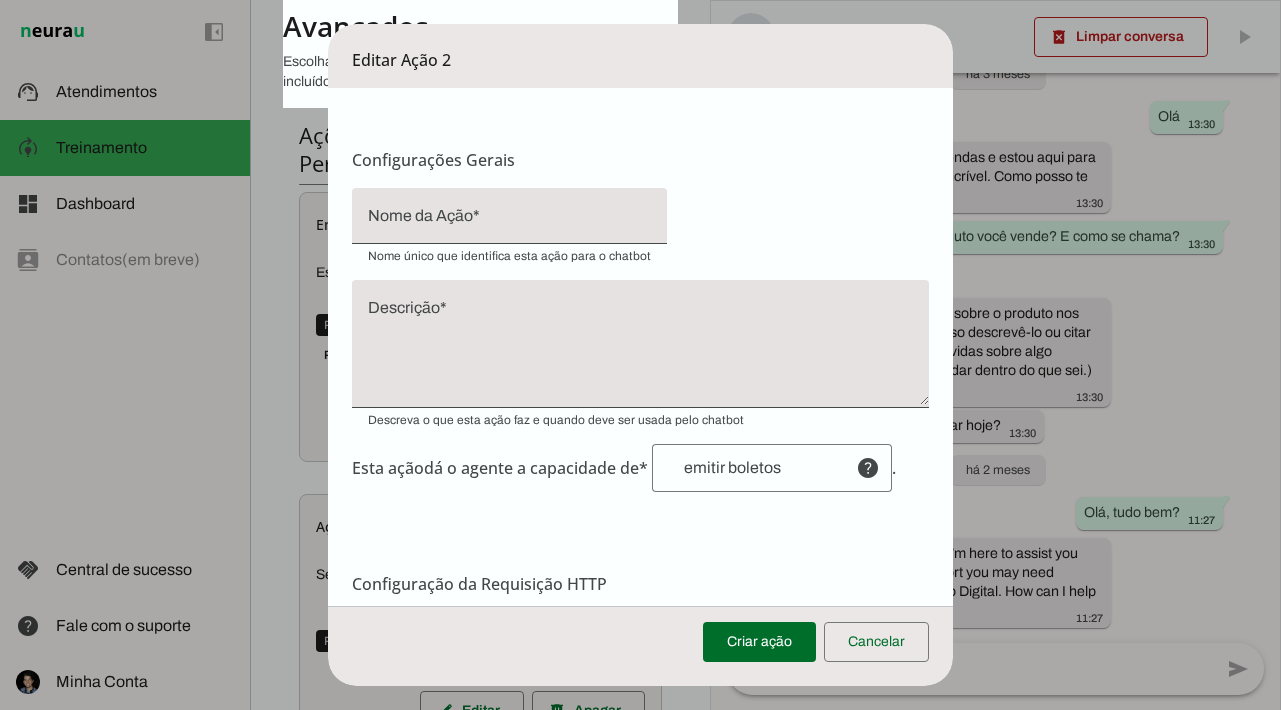 scroll, scrollTop: 0, scrollLeft: 0, axis: both 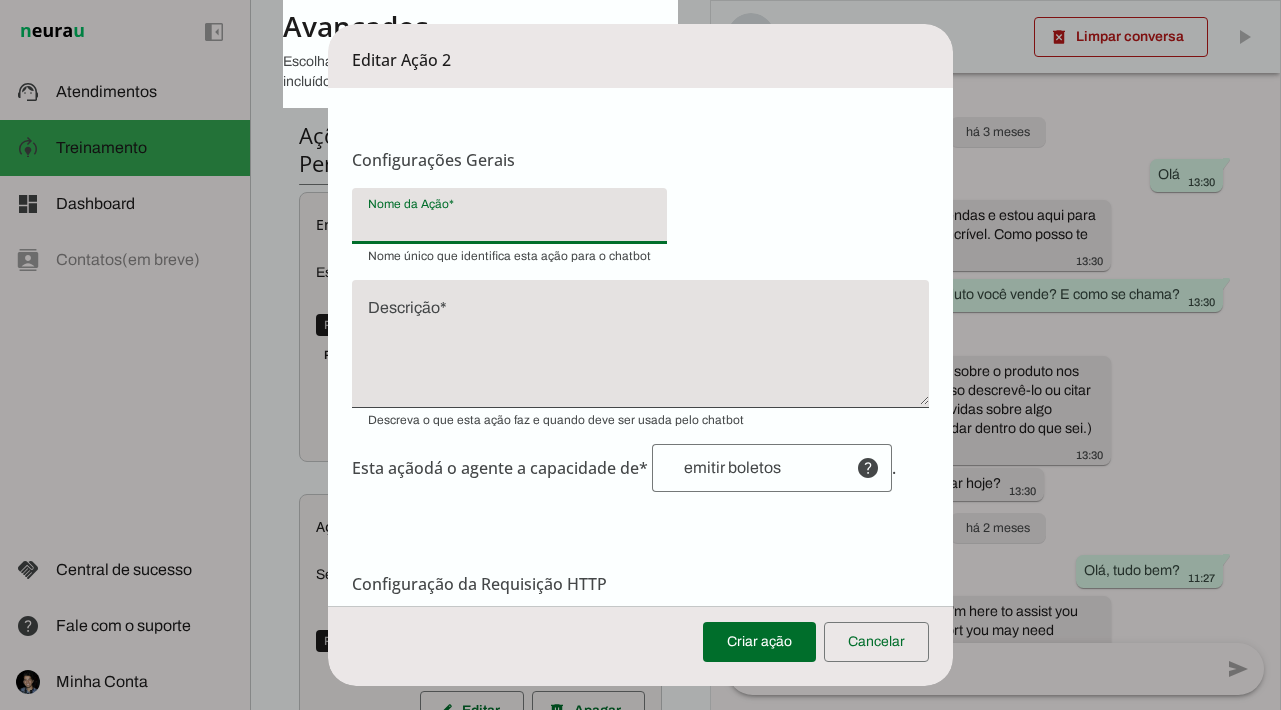click at bounding box center [509, 224] 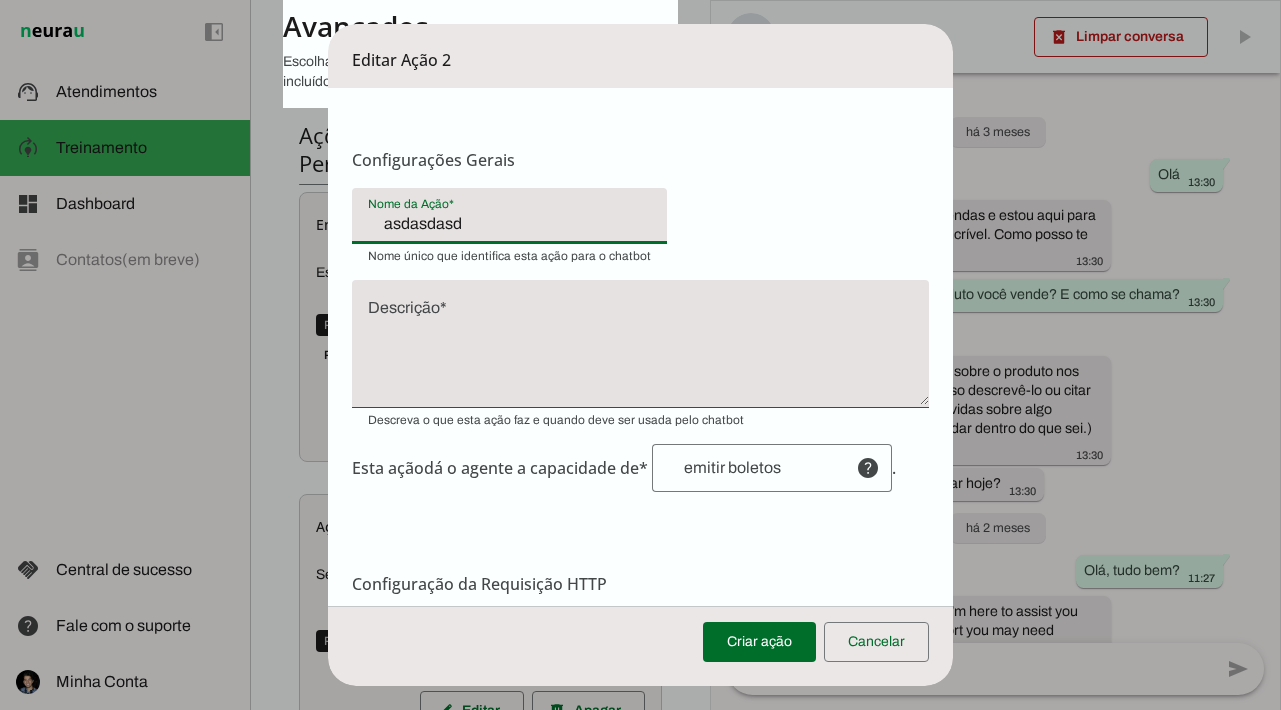 type on "asdasdasd" 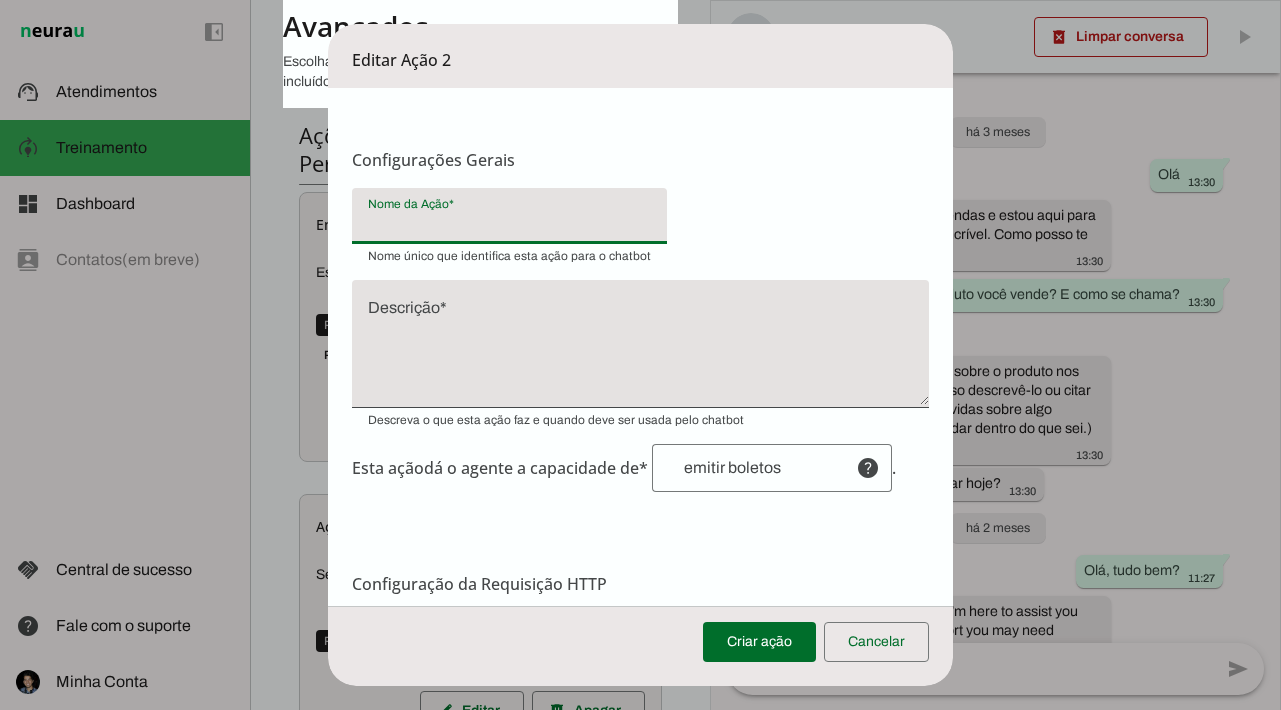 click at bounding box center [640, 352] 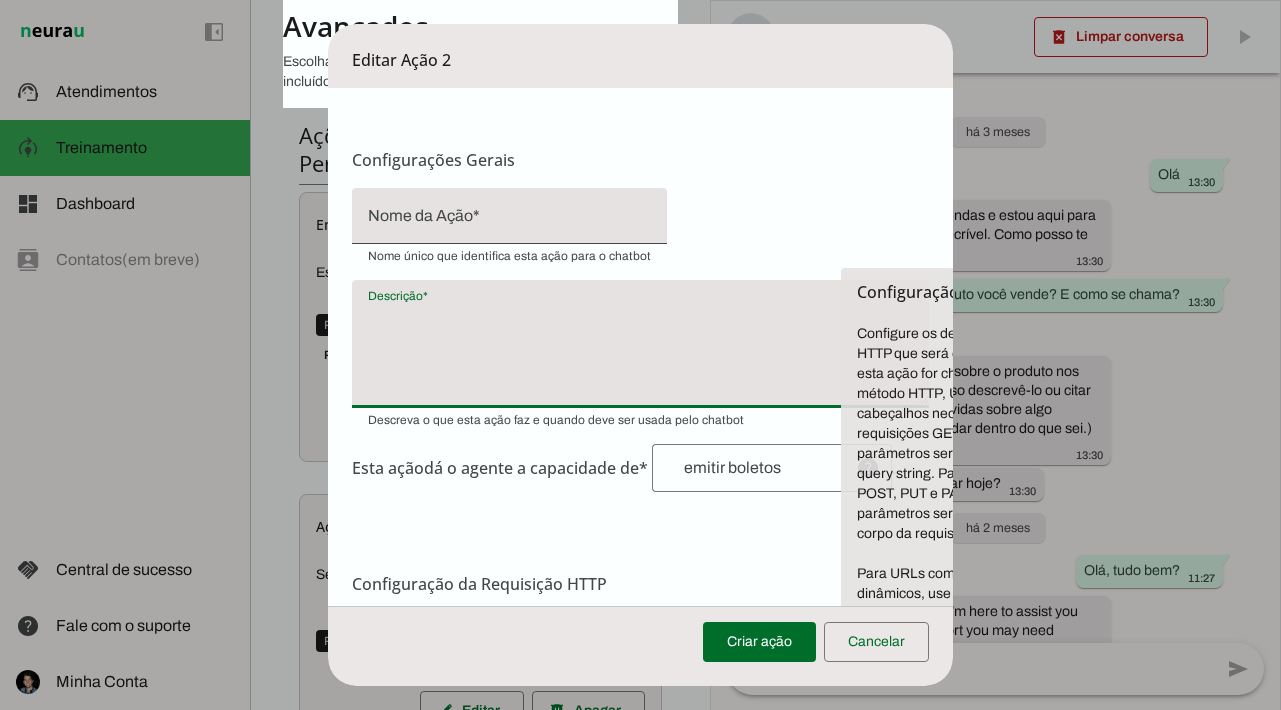 scroll, scrollTop: 1, scrollLeft: 0, axis: vertical 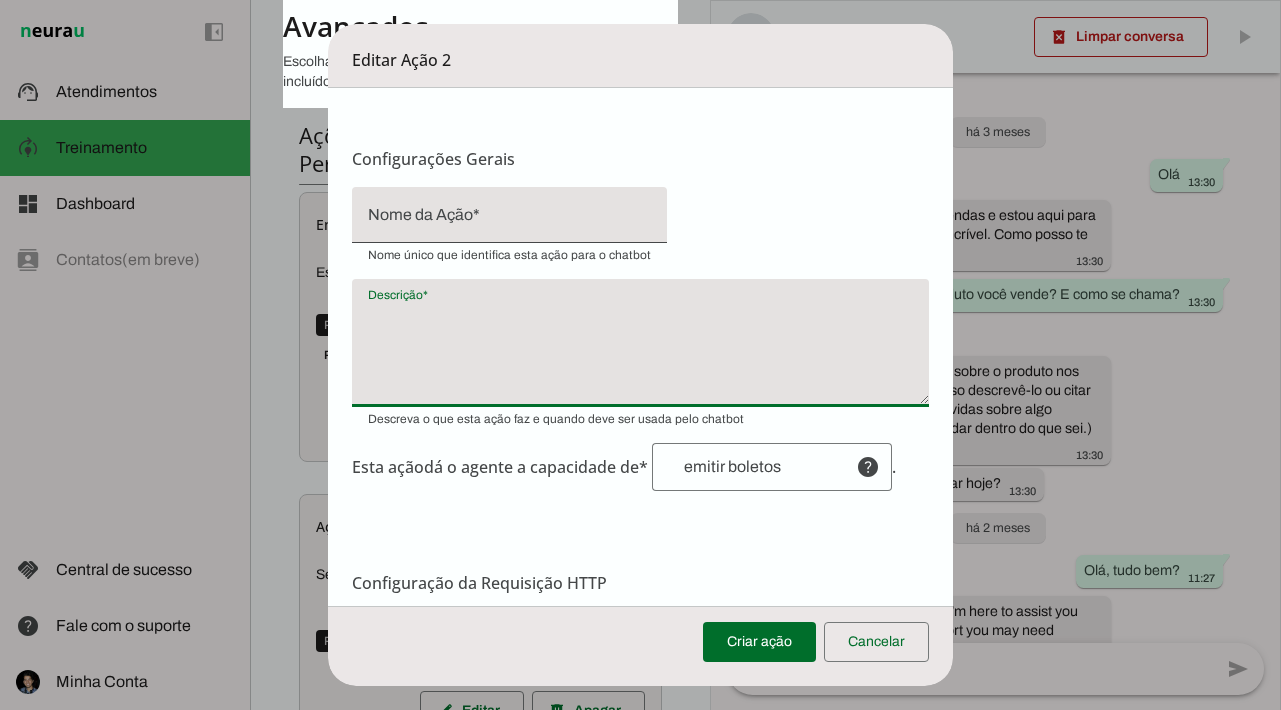click on "Esta ação   dá o
agente a capacidade de*
help
.
Habilidade conferida
Complete a frase para informar de forma sucinta uma capacidade que a
ação   confere ao agente.
A ação   dá ao agente a
capacidade de:
Emitir segunda via de boletos
Enviar o e-mail de recuperação de senha
Modificar o nome do usuário
Atualizar dados no CRM" at bounding box center [640, 339] 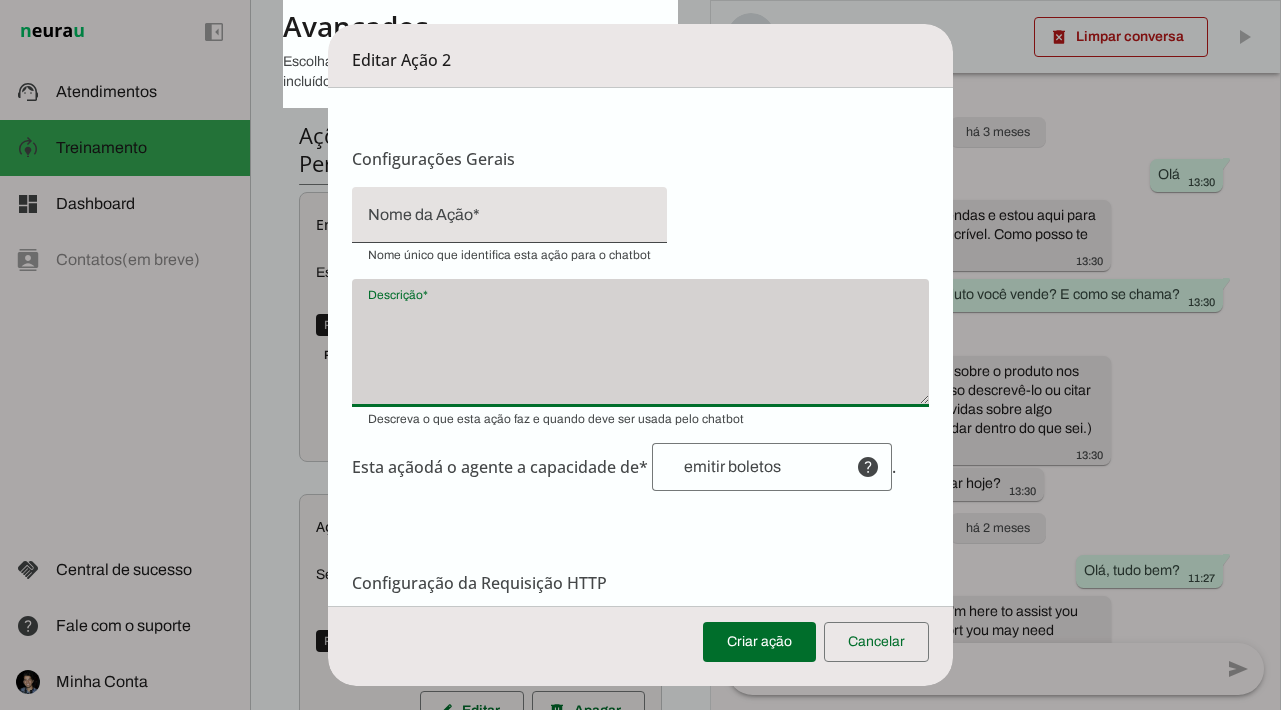 drag, startPoint x: 729, startPoint y: 419, endPoint x: 417, endPoint y: 410, distance: 312.1298 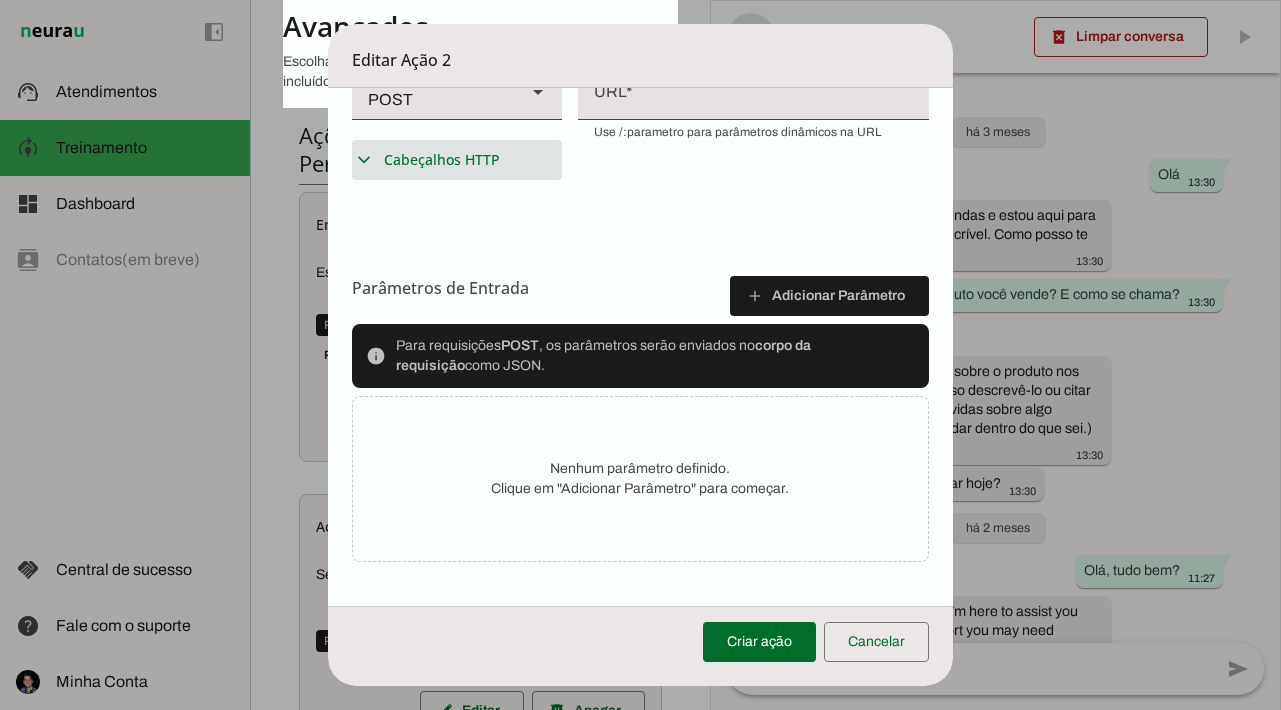 scroll, scrollTop: 564, scrollLeft: 0, axis: vertical 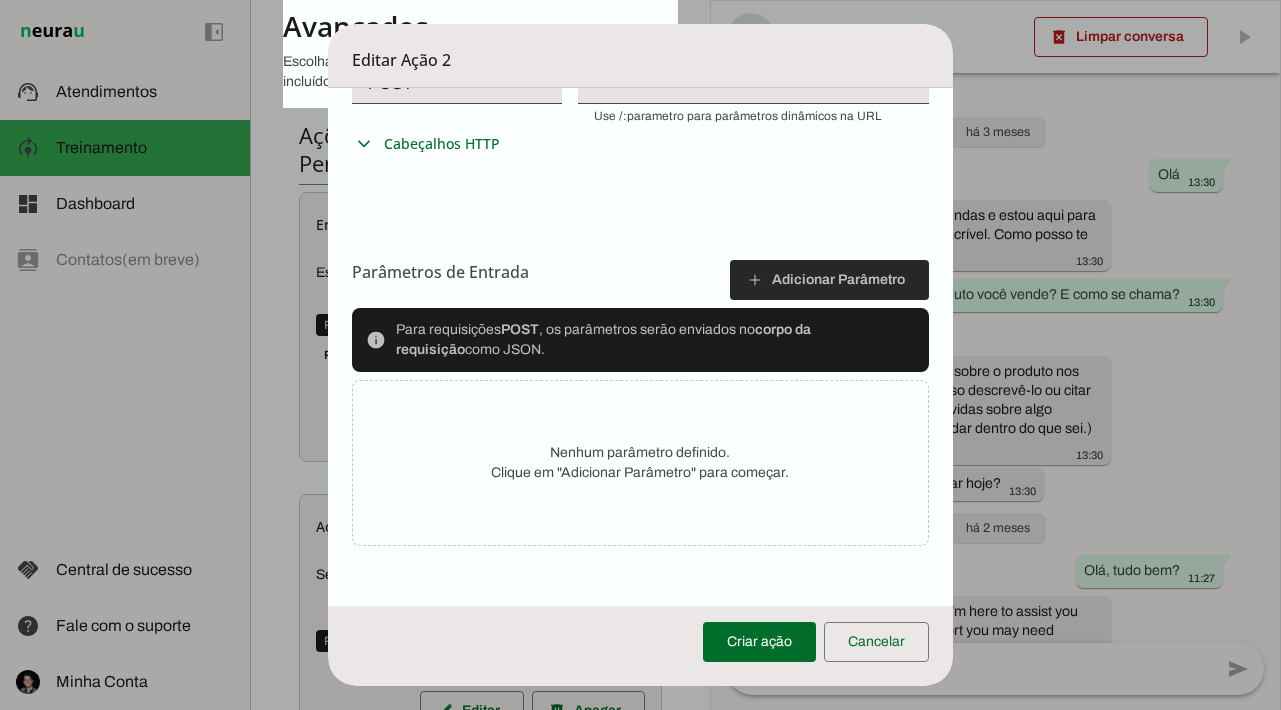 click at bounding box center (829, 280) 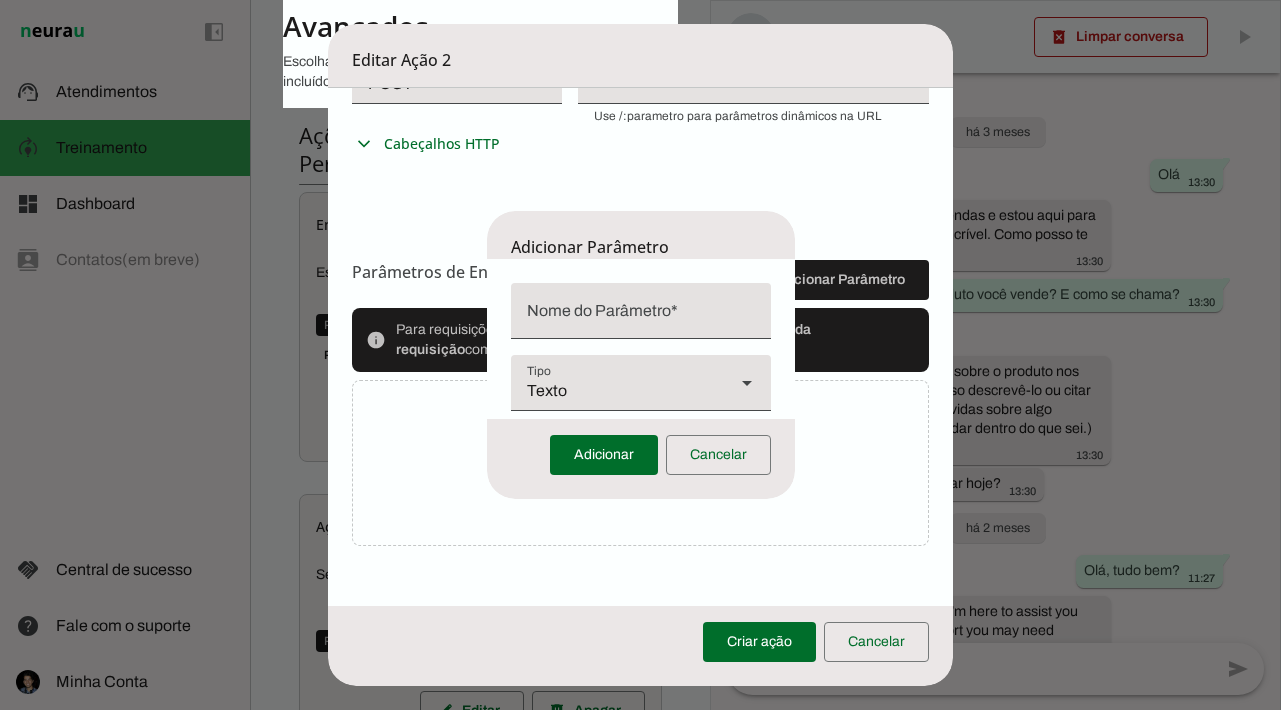 click at bounding box center [747, 383] 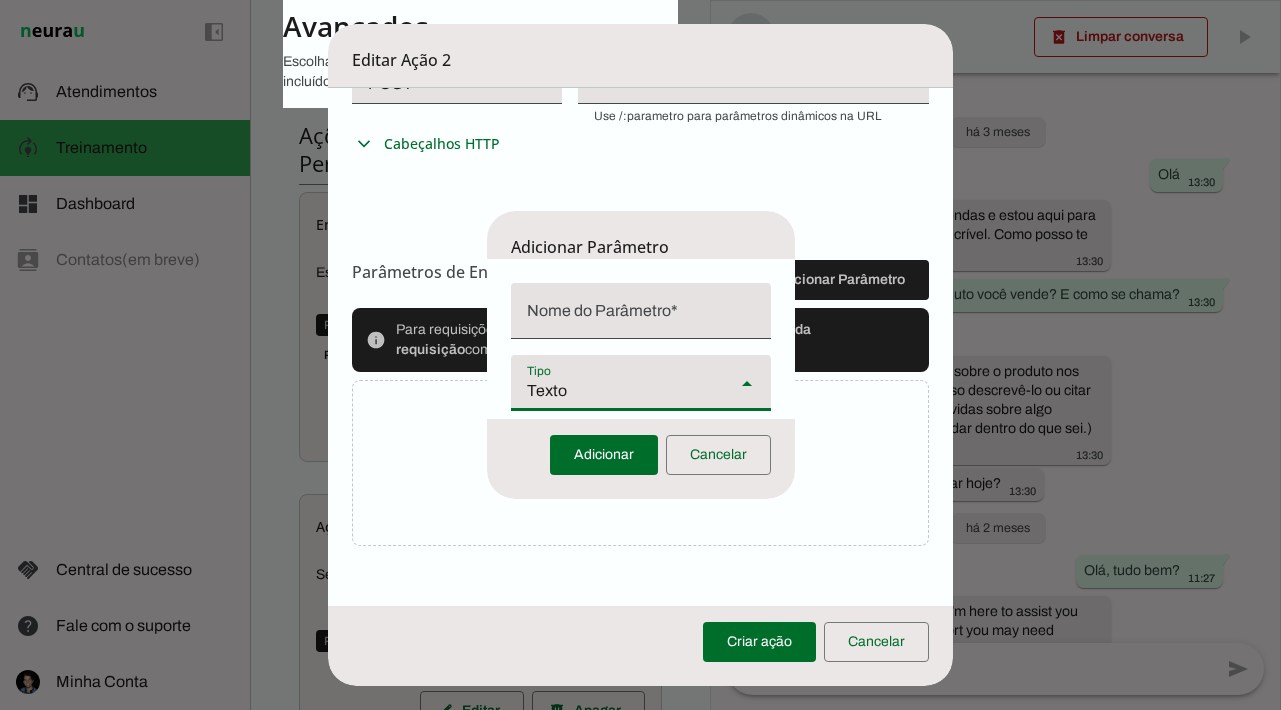 click at bounding box center [1151, 858] 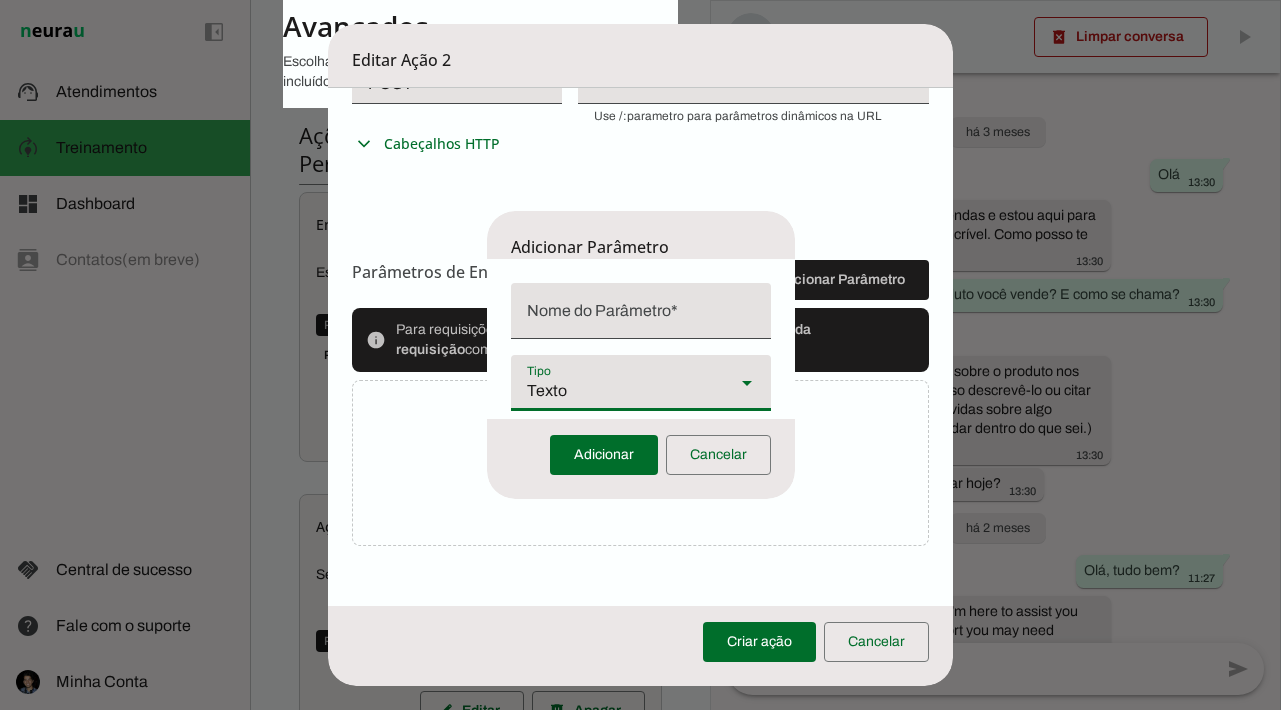 click on "Texto
Número
Boleano" at bounding box center (641, 339) 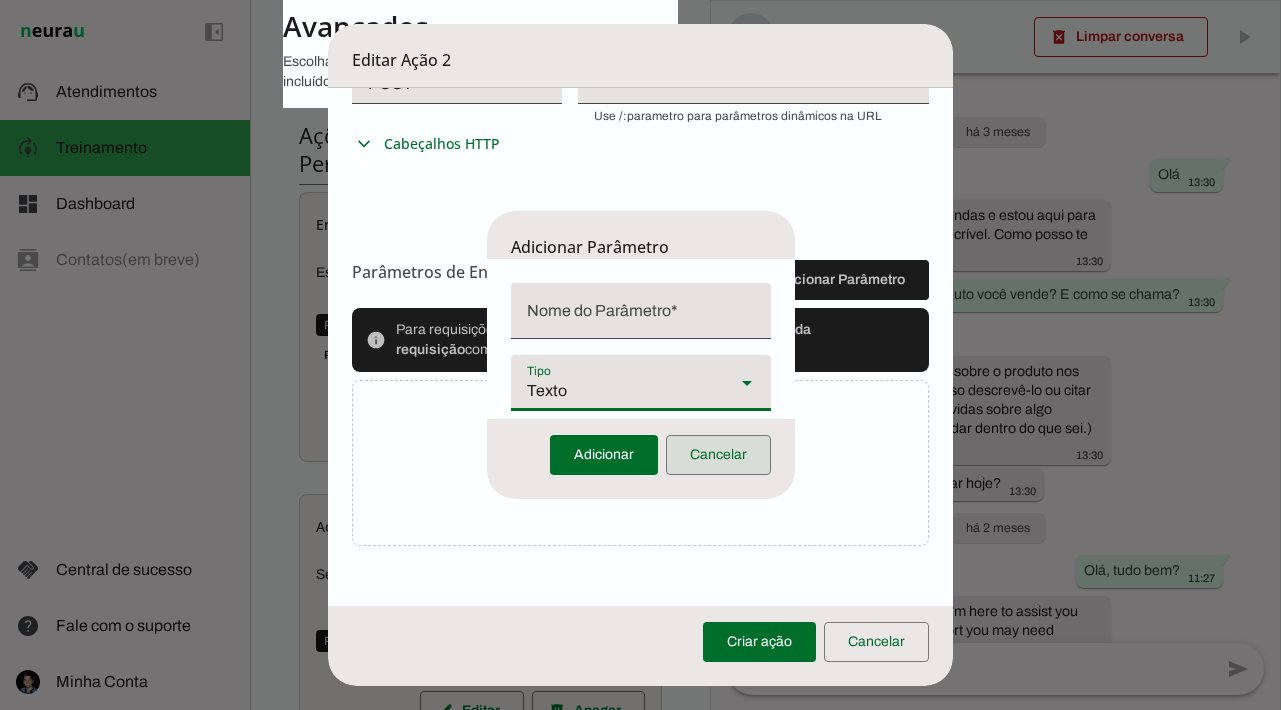 click at bounding box center (718, 455) 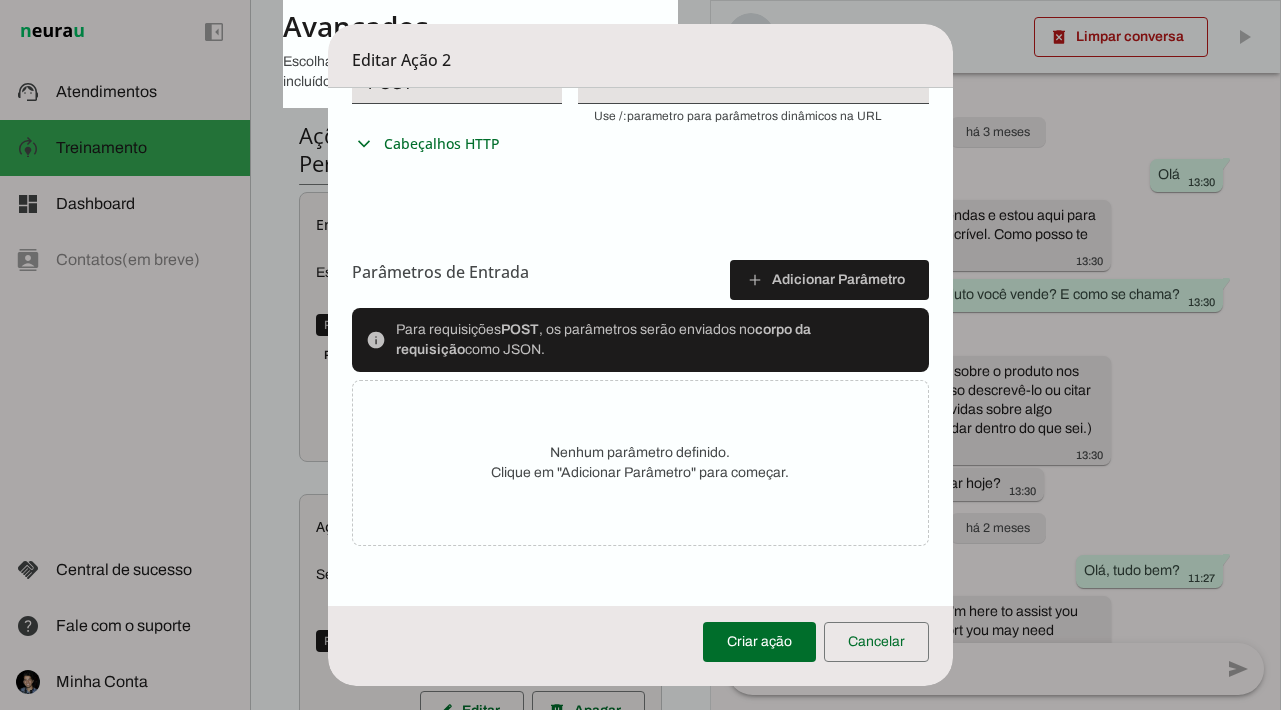 click on "info" at bounding box center (0, 0) 